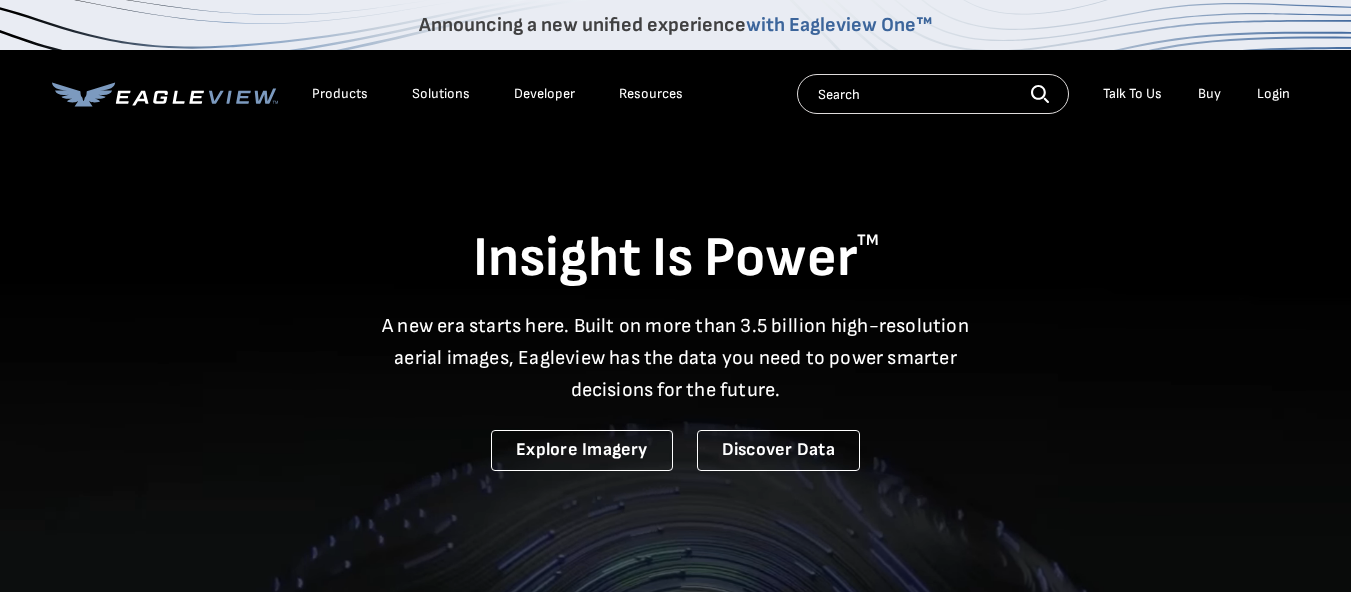 scroll, scrollTop: 0, scrollLeft: 0, axis: both 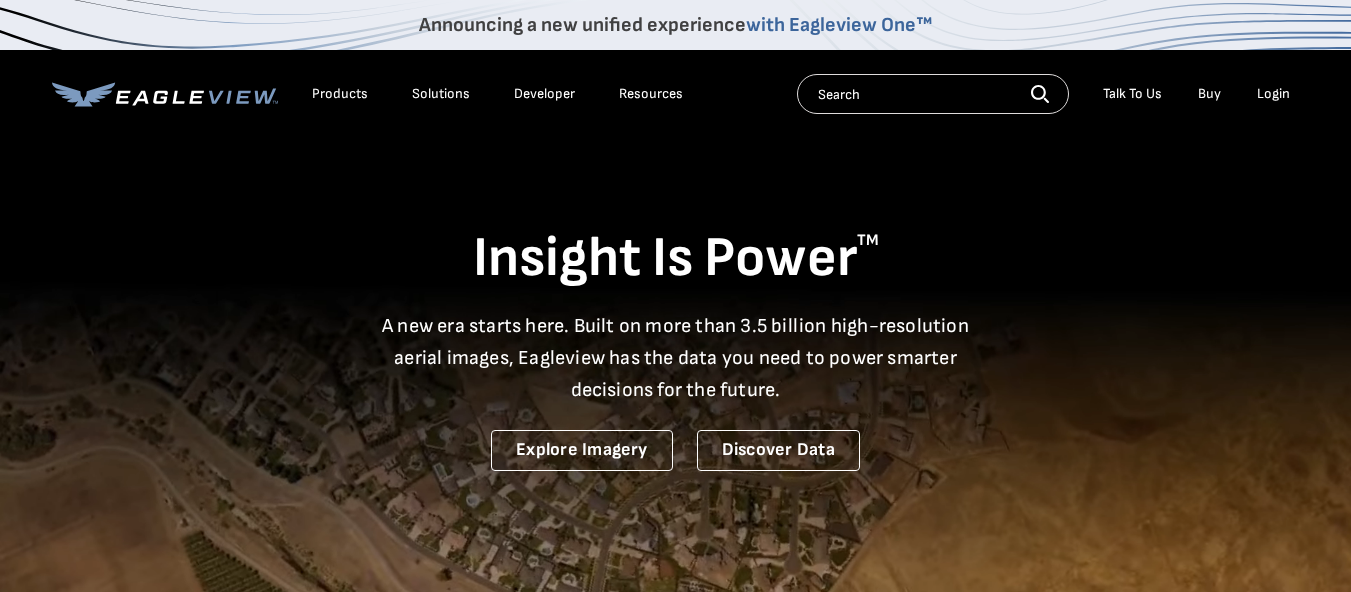 click on "Login" at bounding box center (1273, 94) 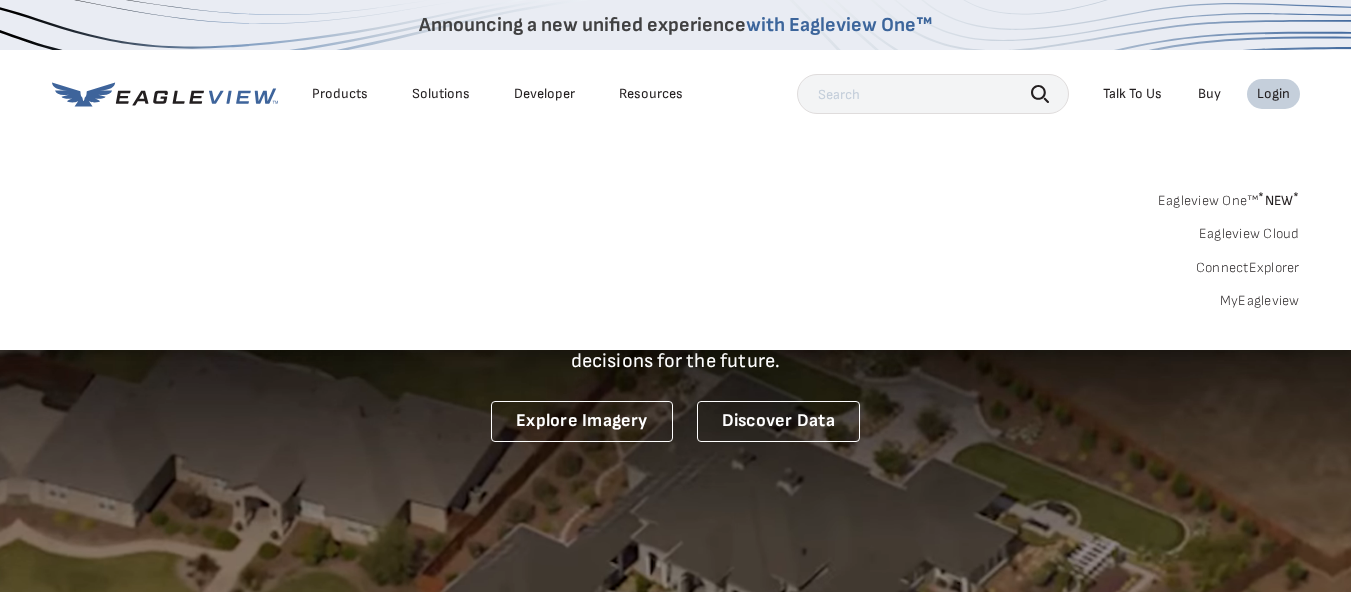 scroll, scrollTop: 0, scrollLeft: 0, axis: both 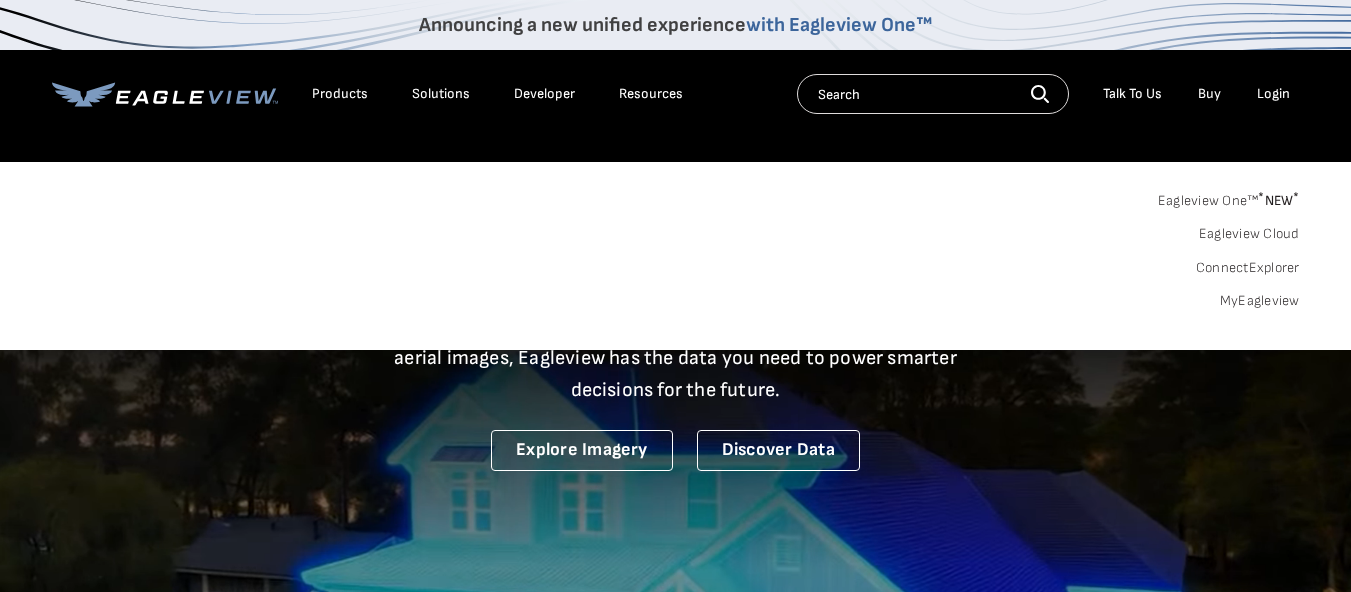 click on "Login" at bounding box center (1273, 94) 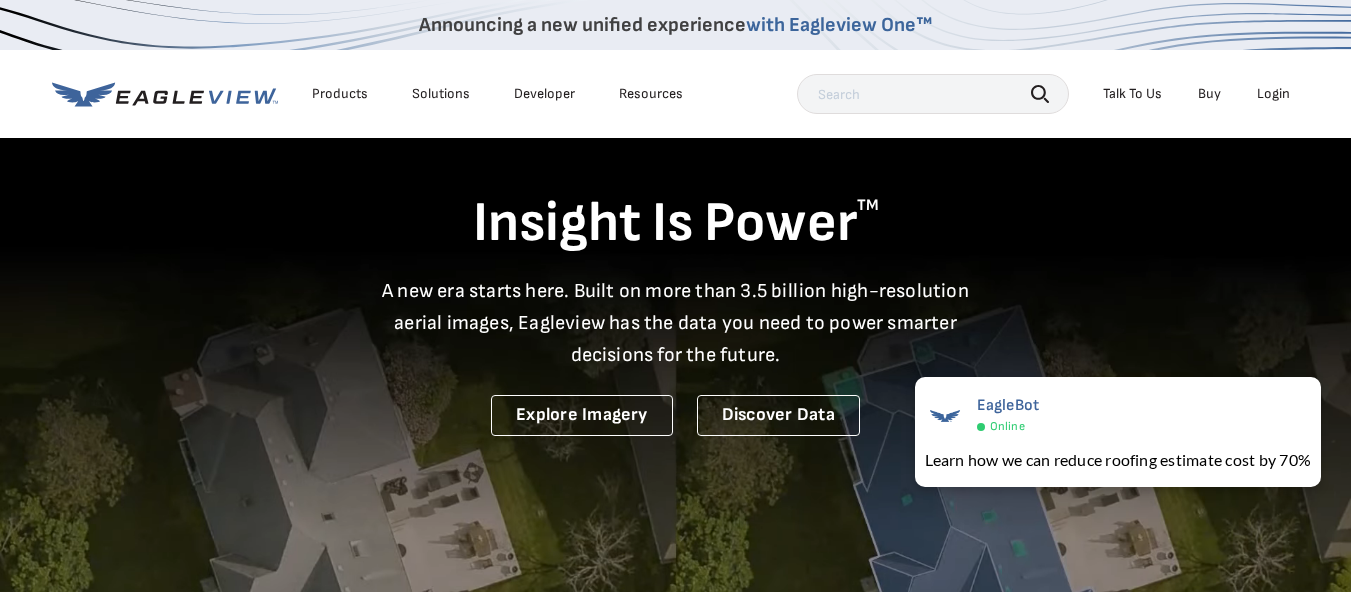 scroll, scrollTop: 0, scrollLeft: 0, axis: both 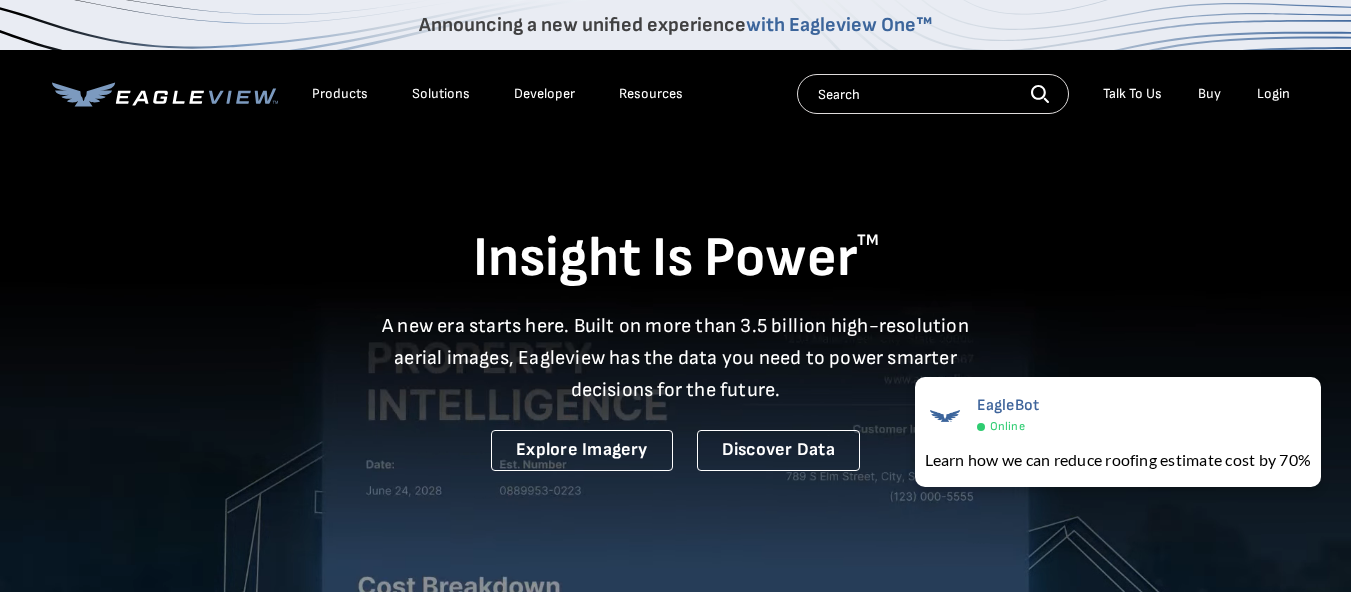 click on "Login" at bounding box center [1273, 94] 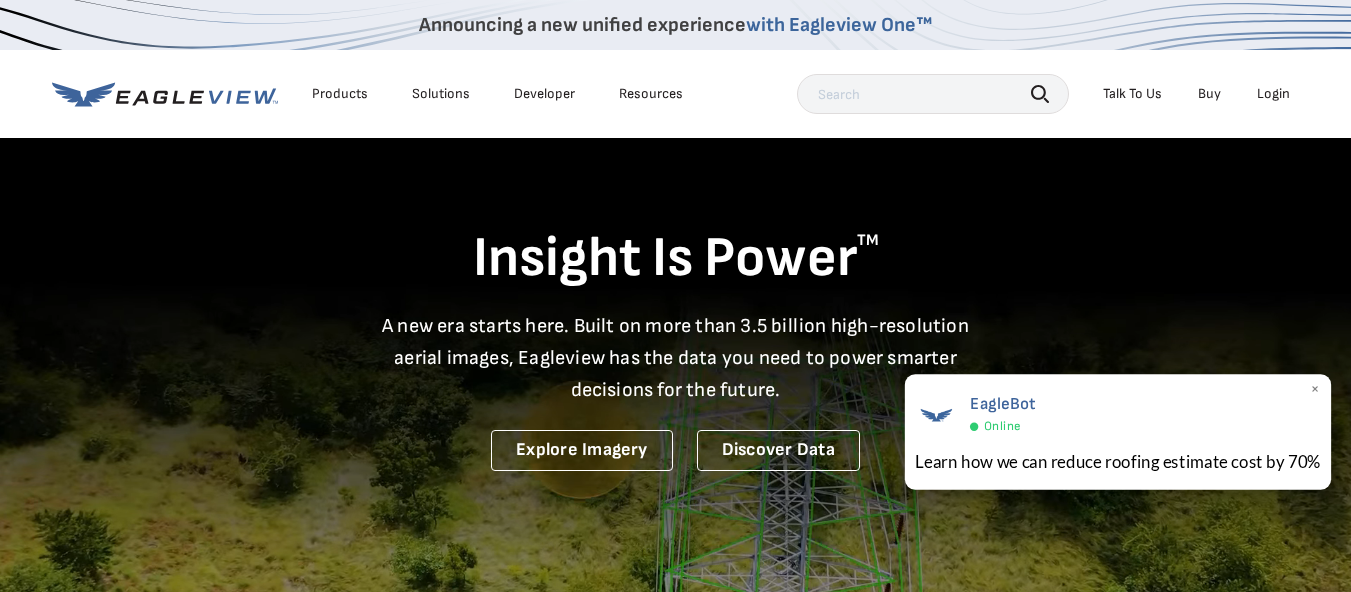 click on "EagleBot Online" at bounding box center (1118, 413) 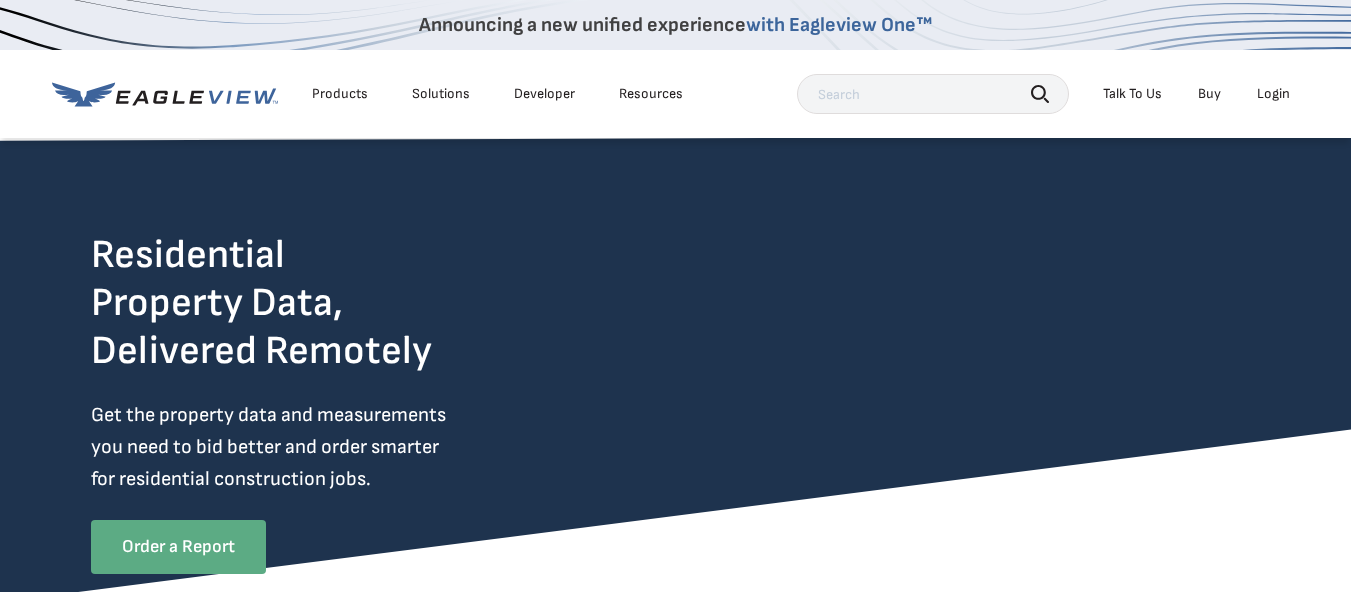 scroll, scrollTop: 0, scrollLeft: 0, axis: both 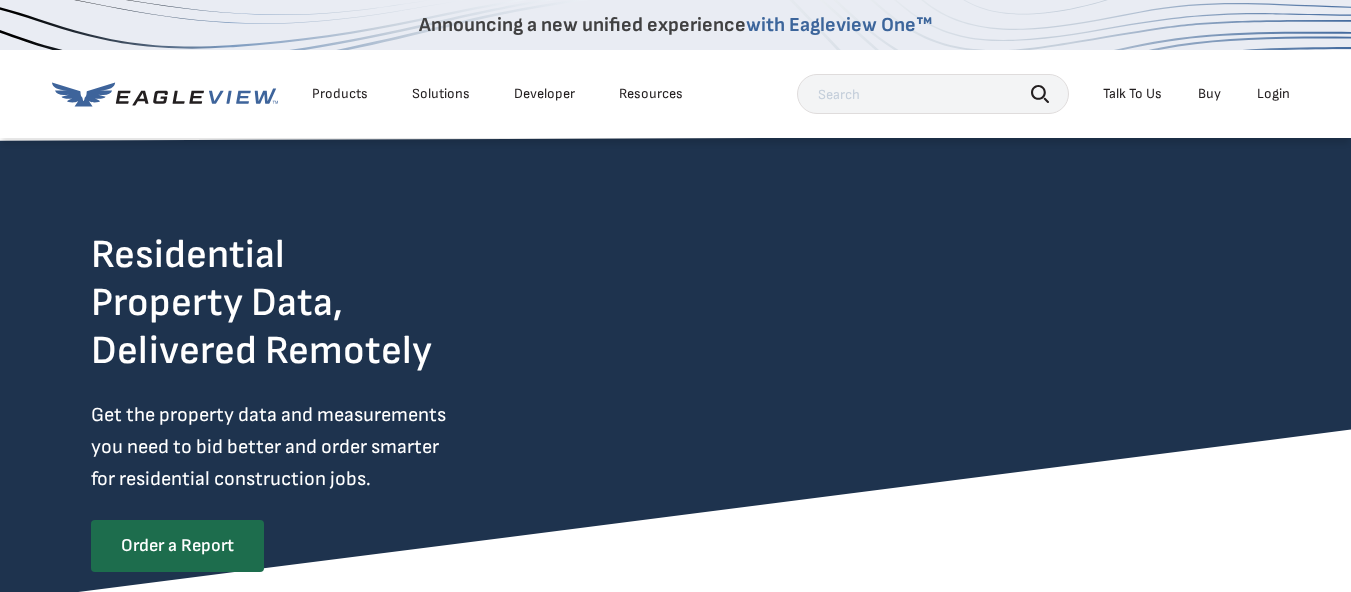 click on "Order a Report" at bounding box center [177, 546] 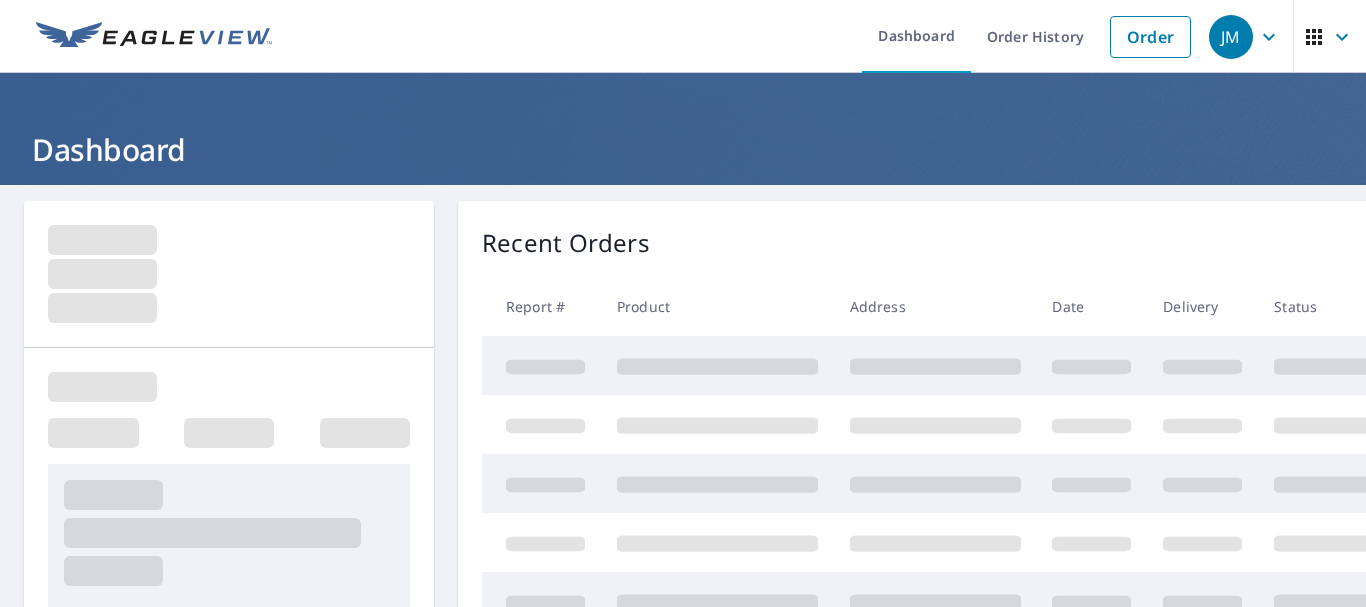 scroll, scrollTop: 0, scrollLeft: 0, axis: both 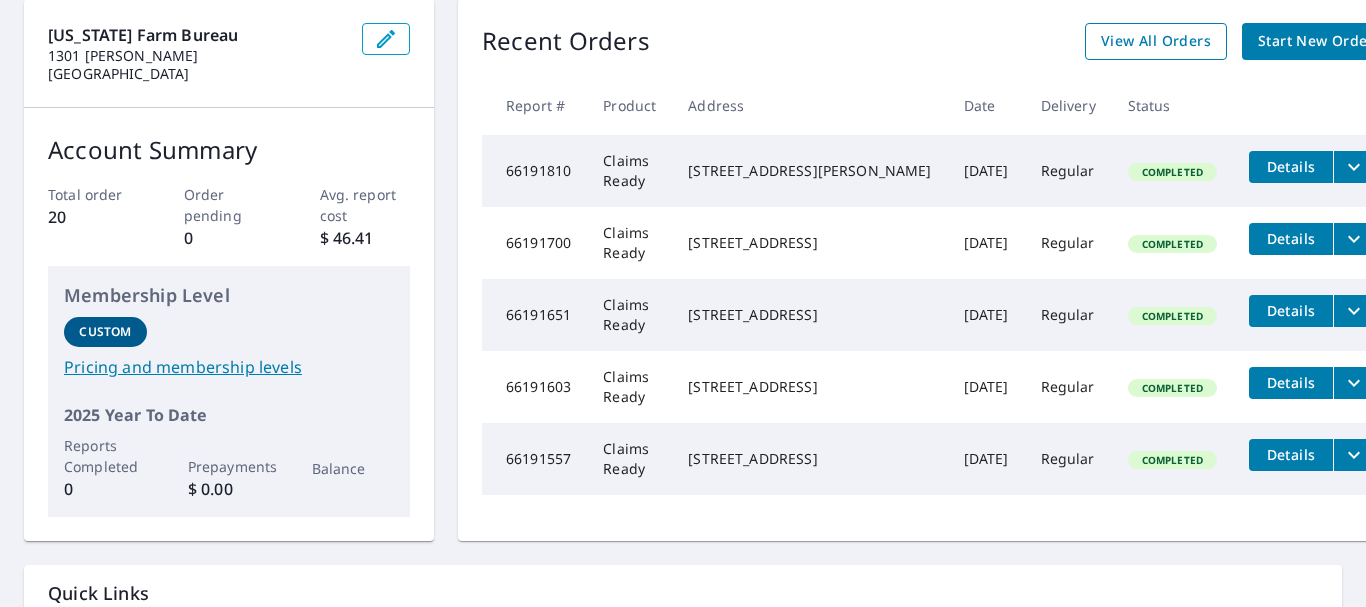 click on "View All Orders" at bounding box center [1156, 41] 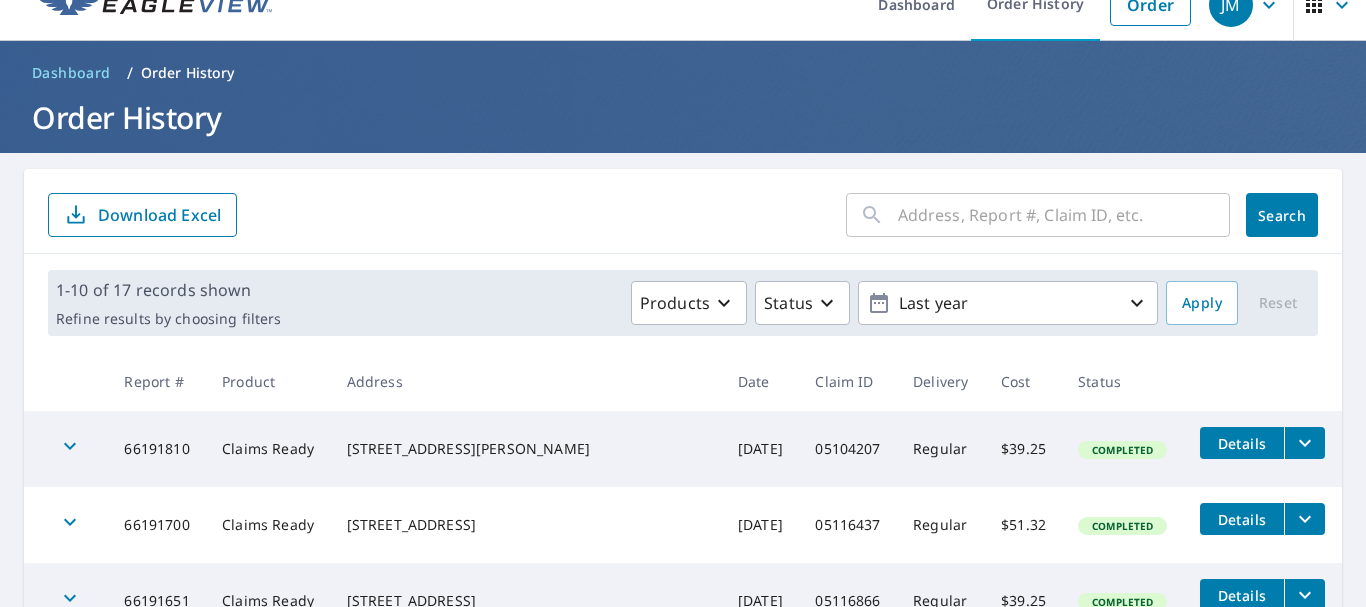 scroll, scrollTop: 0, scrollLeft: 0, axis: both 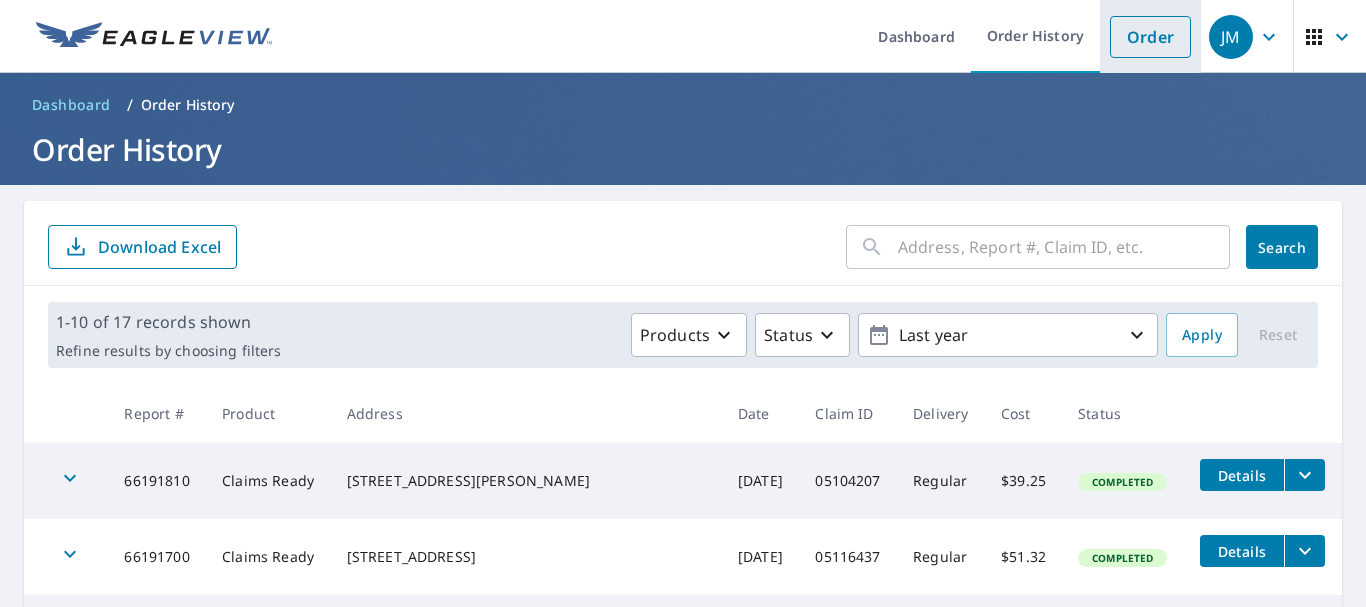 click on "Order" at bounding box center [1150, 37] 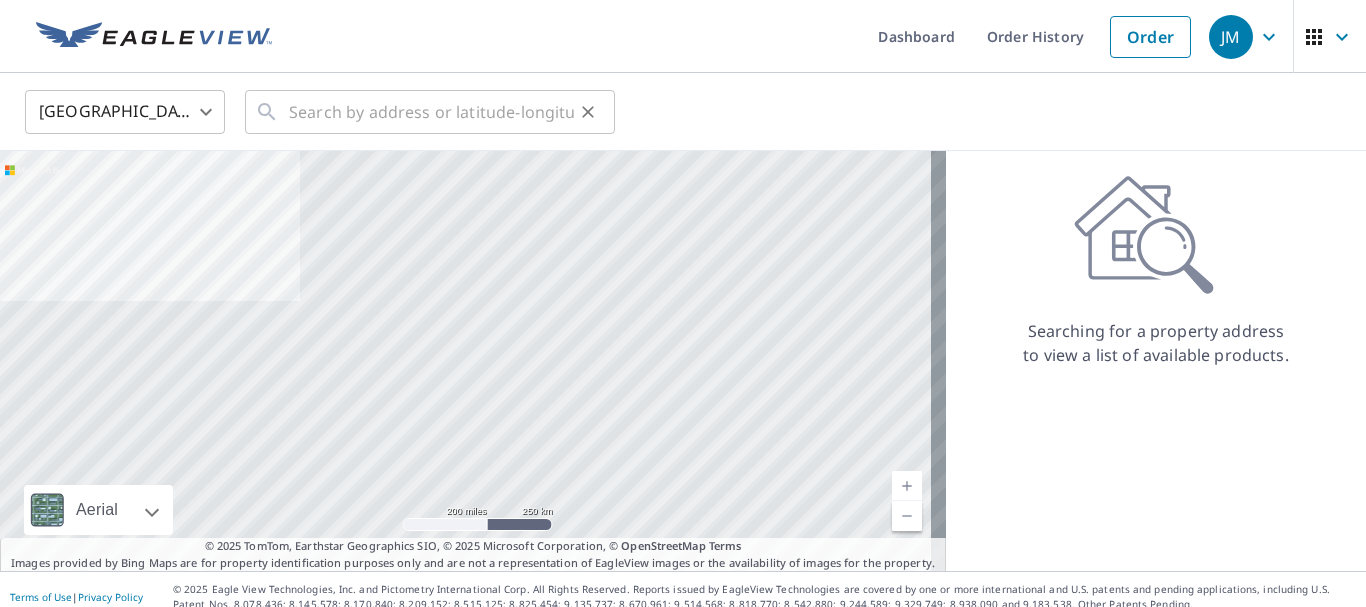 click on "​" at bounding box center (430, 112) 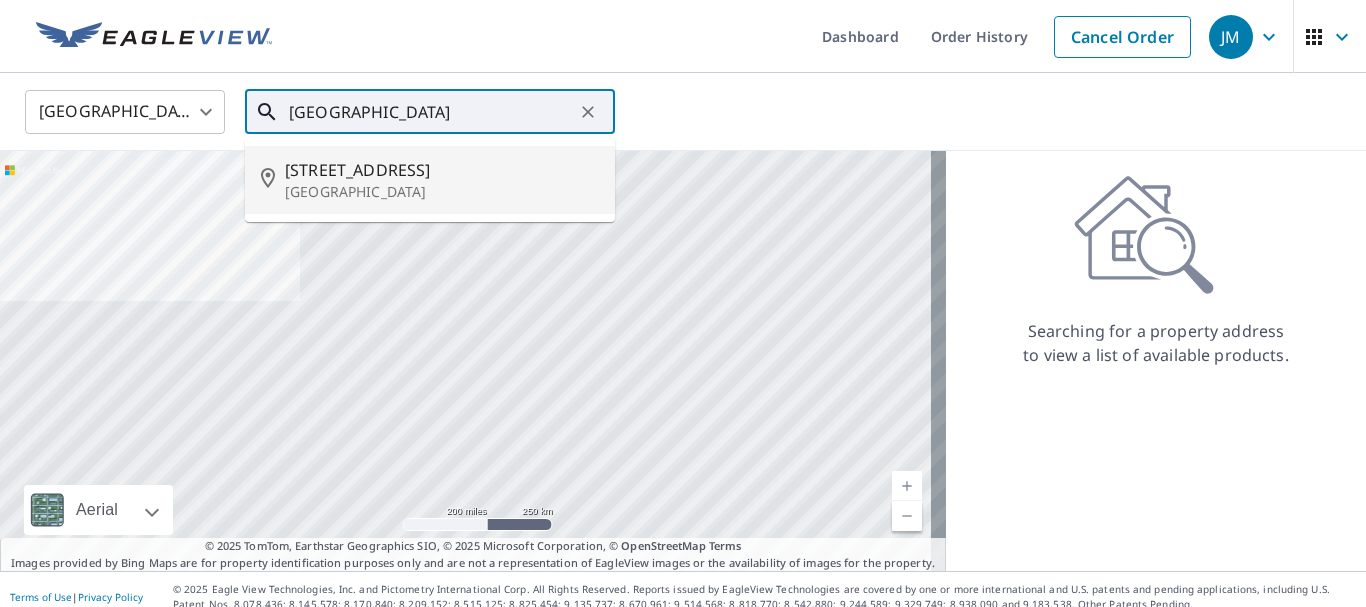 click on "11838 Lakestone Way" at bounding box center (442, 170) 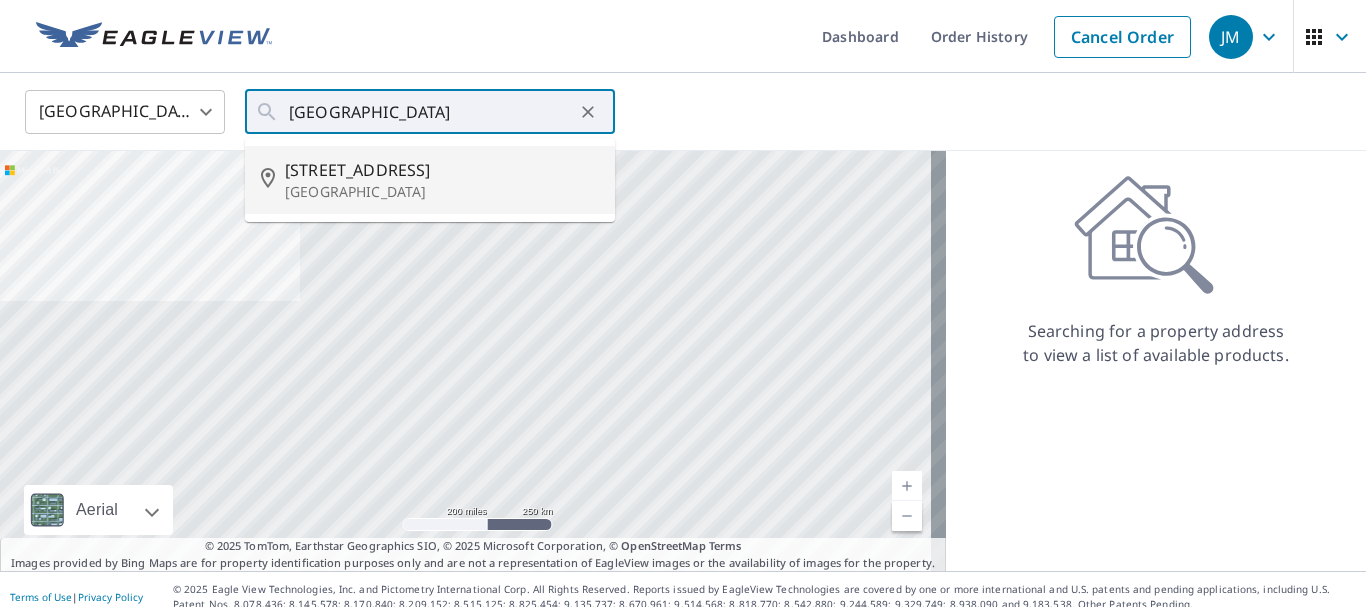 type on "11838 Lakestone Way Prospect, KY 40059" 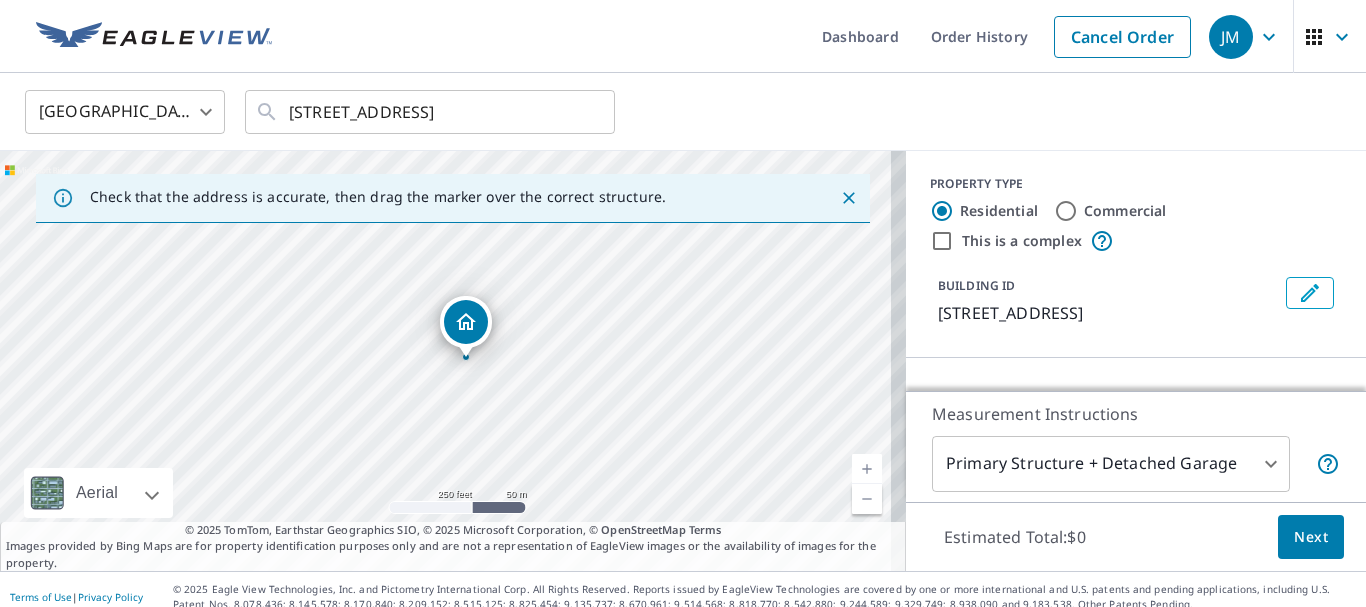 scroll, scrollTop: 100, scrollLeft: 0, axis: vertical 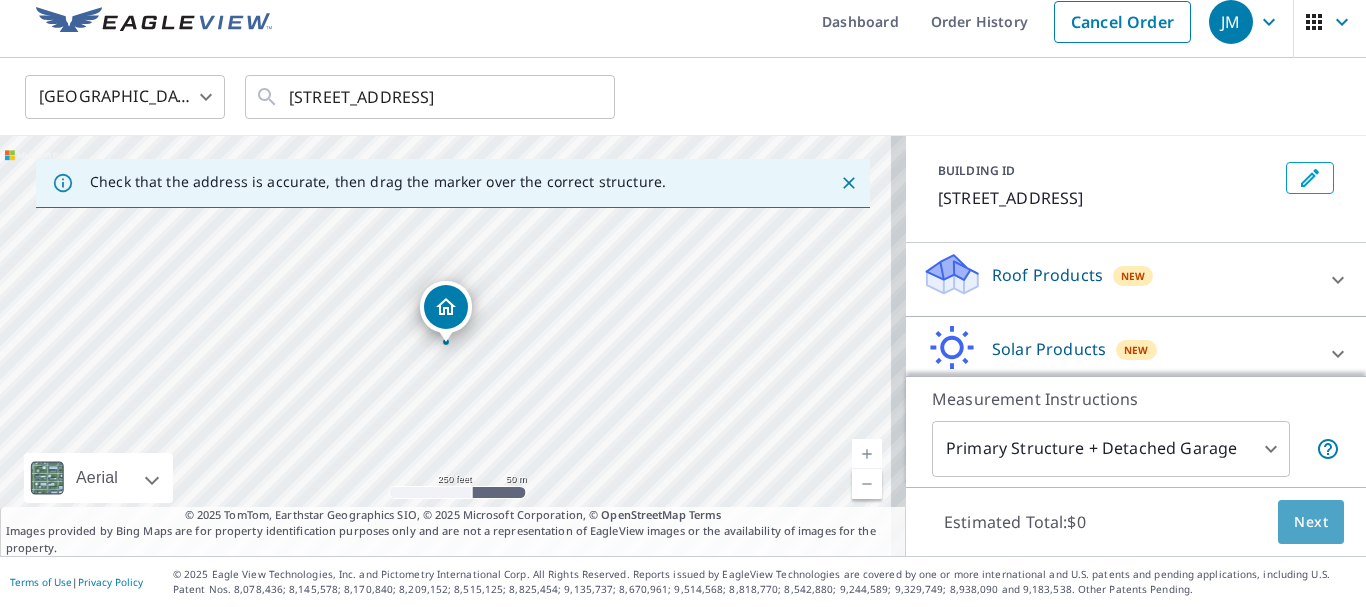 click on "Next" at bounding box center (1311, 522) 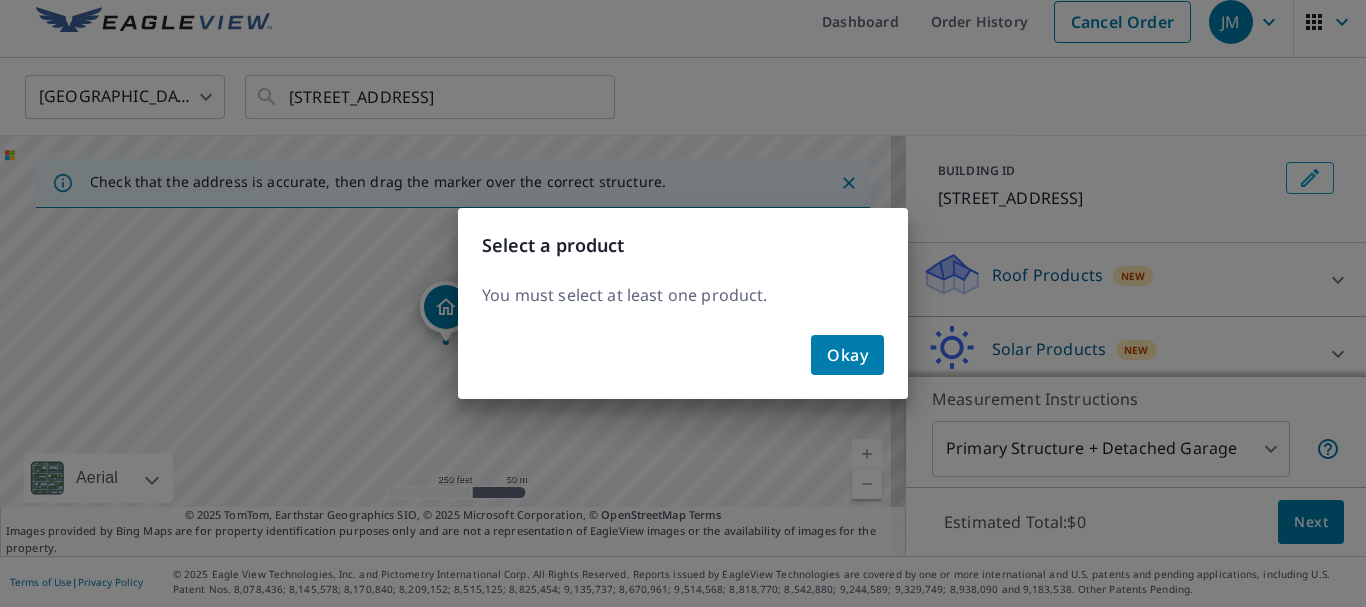 click on "Okay" at bounding box center (847, 355) 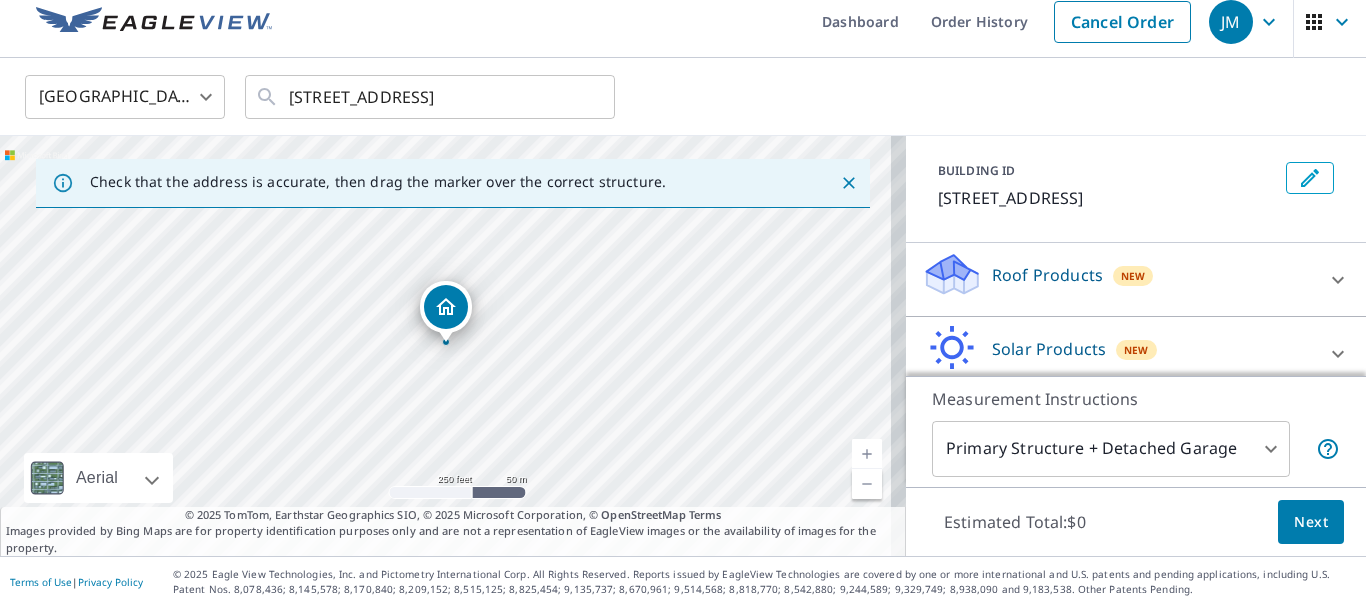 click on "Roof Products" at bounding box center [1047, 275] 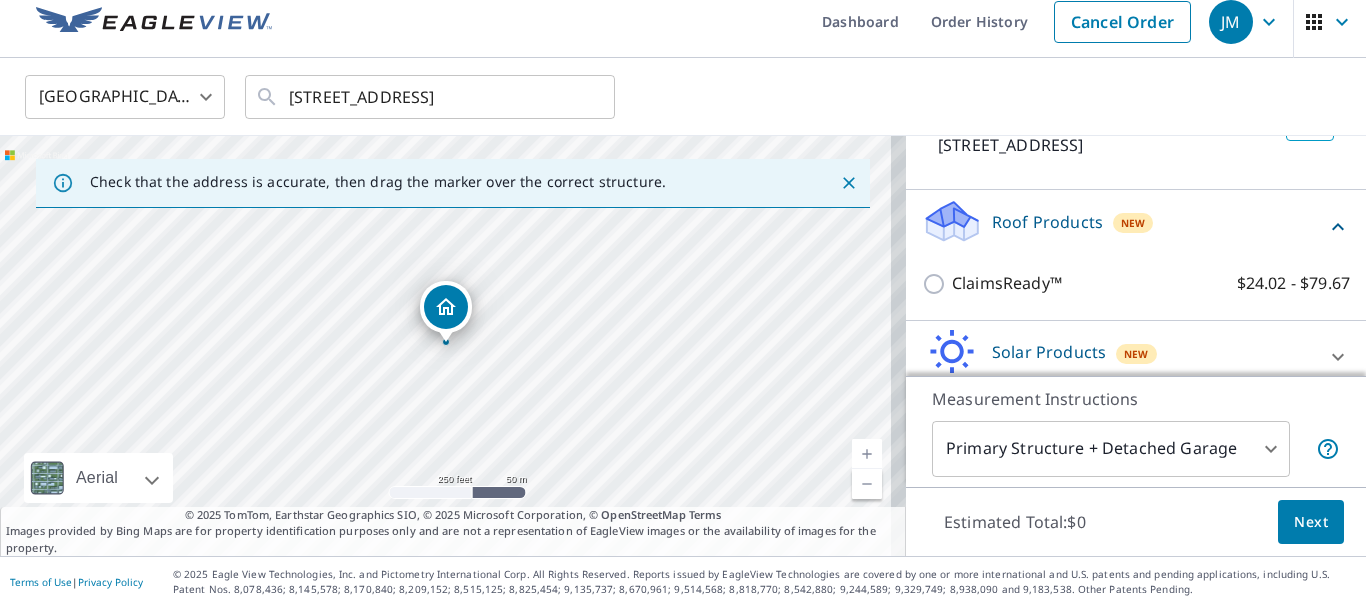 scroll, scrollTop: 200, scrollLeft: 0, axis: vertical 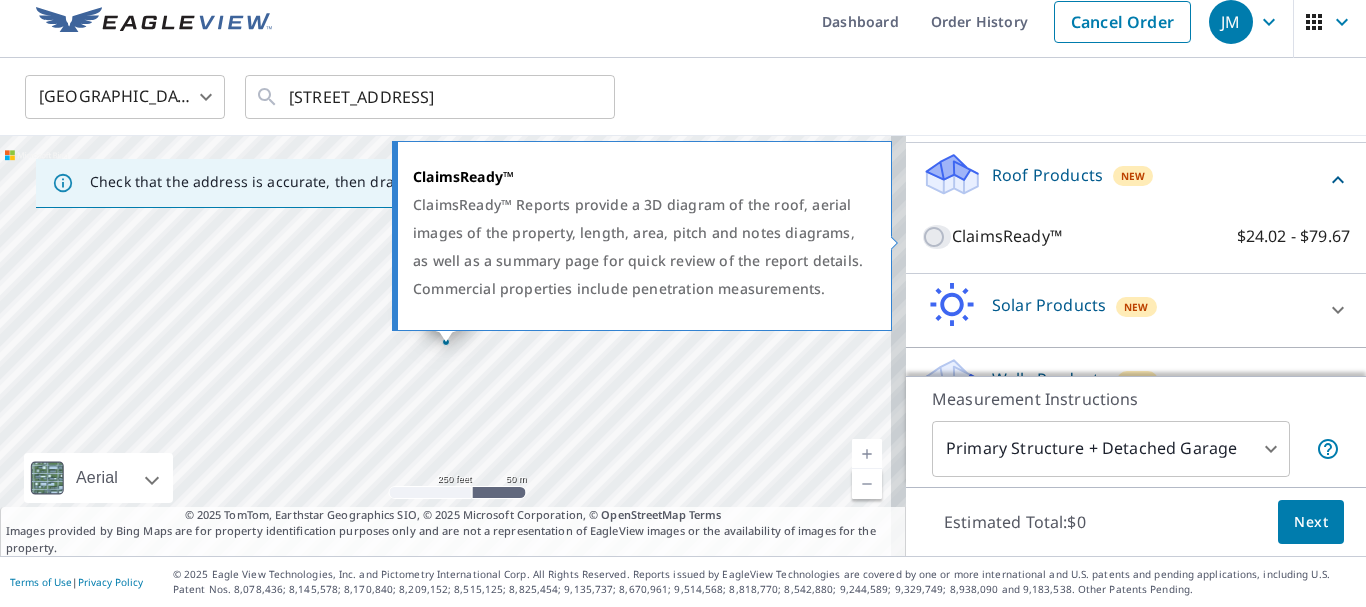 click on "ClaimsReady™ $24.02 - $79.67" at bounding box center [937, 237] 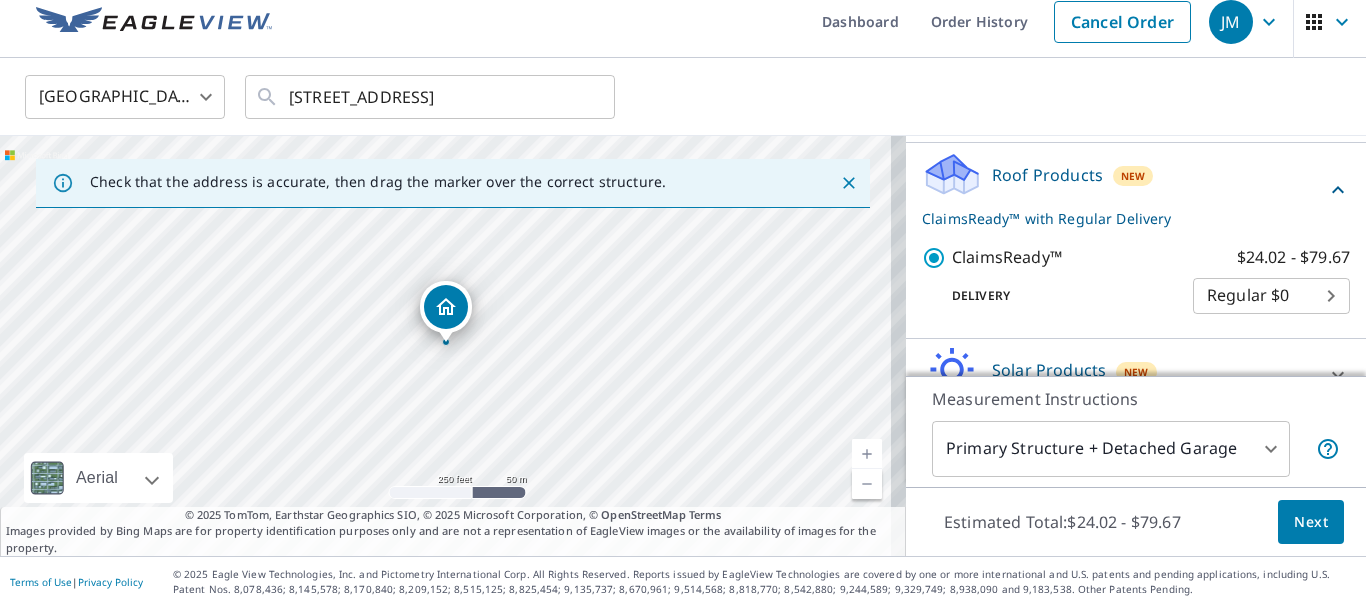 scroll, scrollTop: 300, scrollLeft: 0, axis: vertical 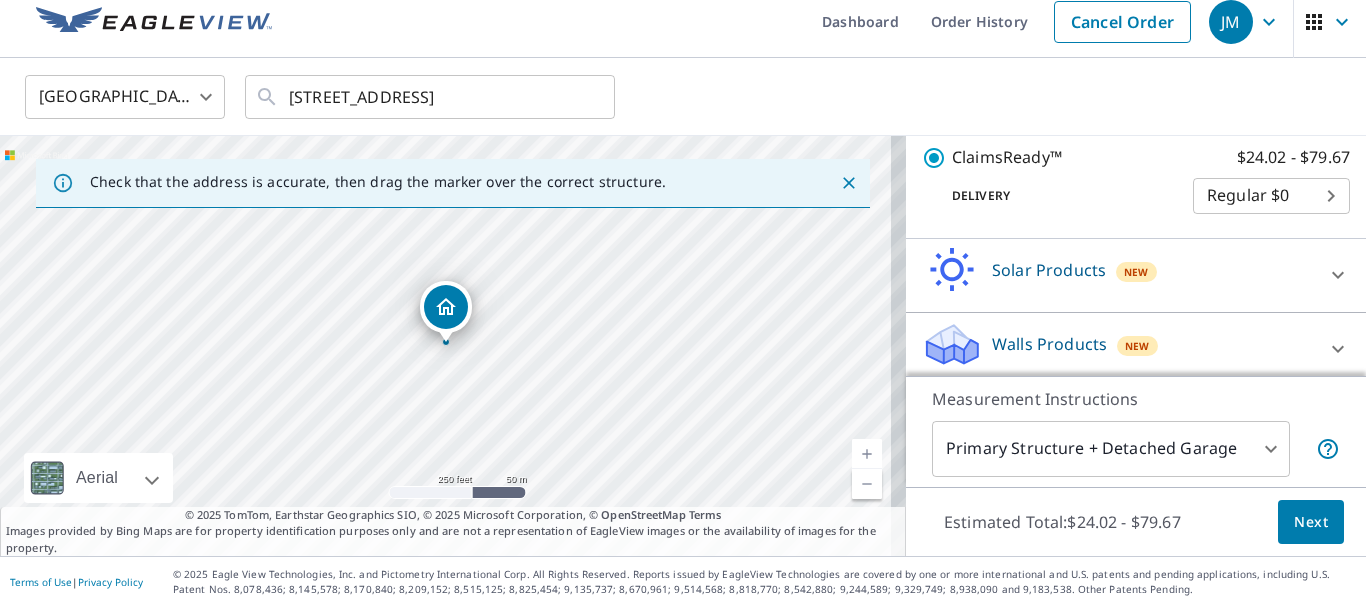 click on "Next" at bounding box center [1311, 522] 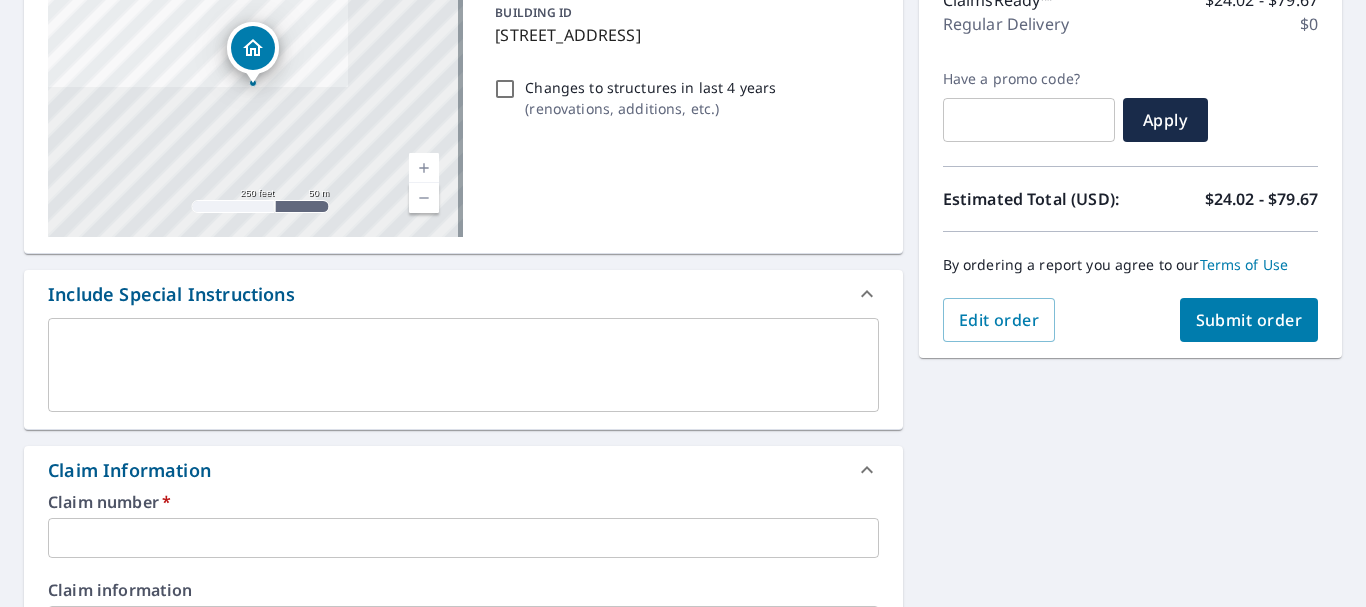 scroll, scrollTop: 415, scrollLeft: 0, axis: vertical 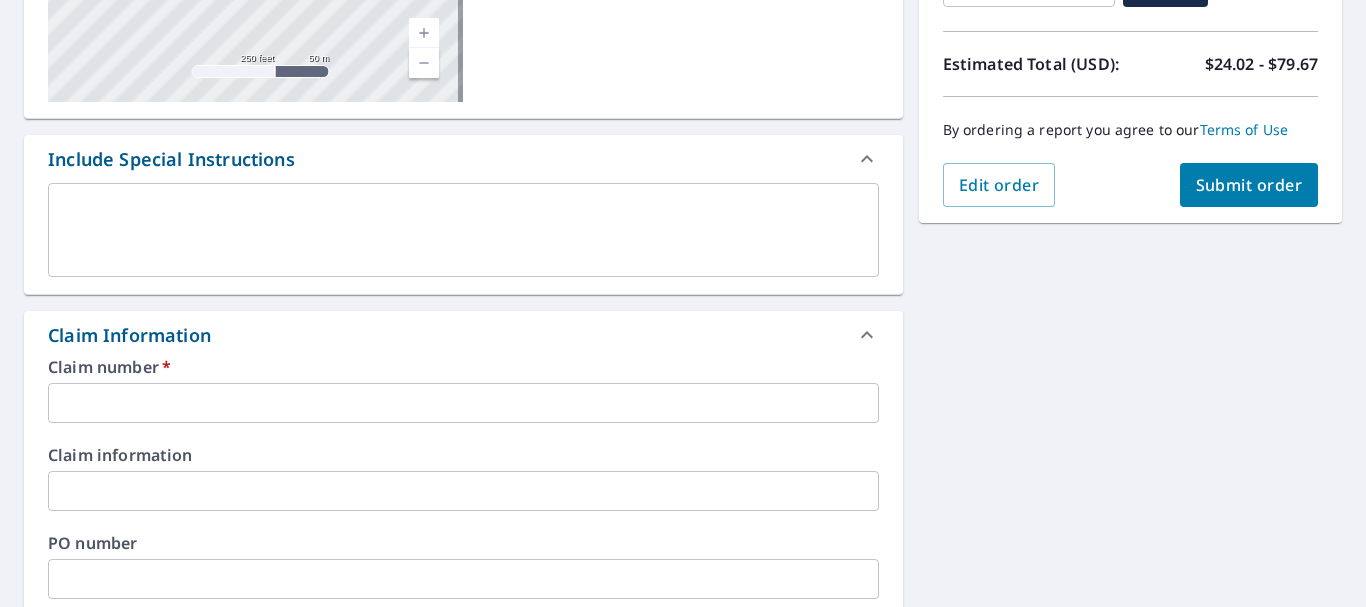 click at bounding box center [463, 403] 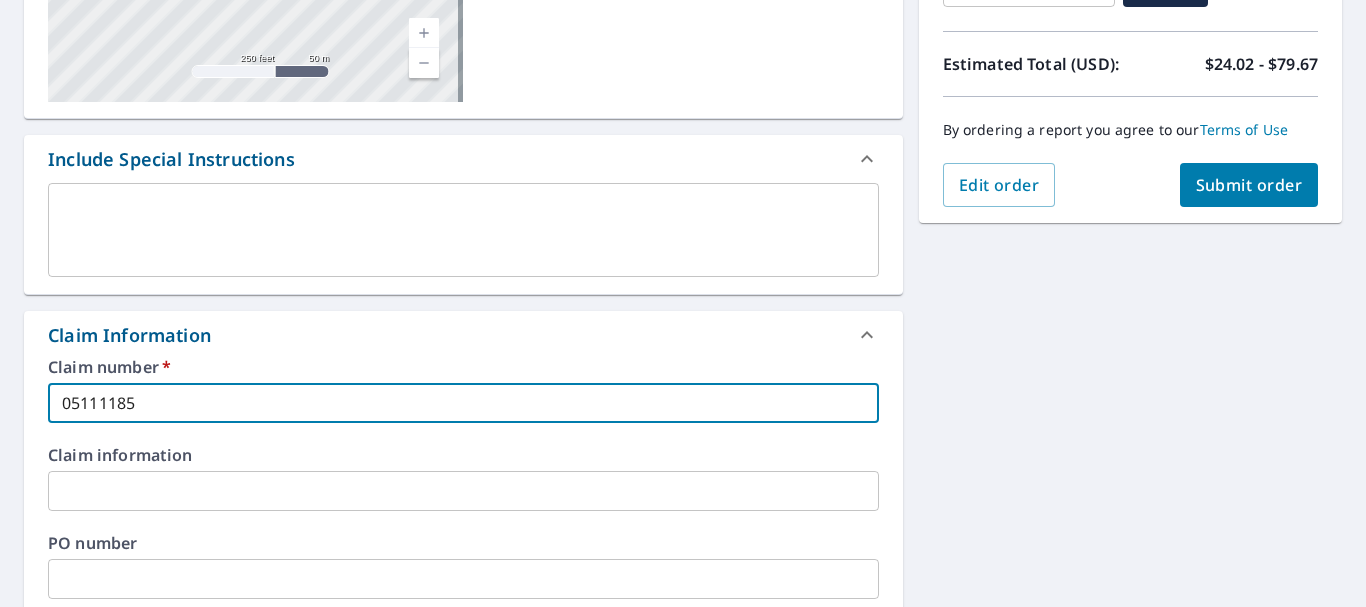 type on "05111185" 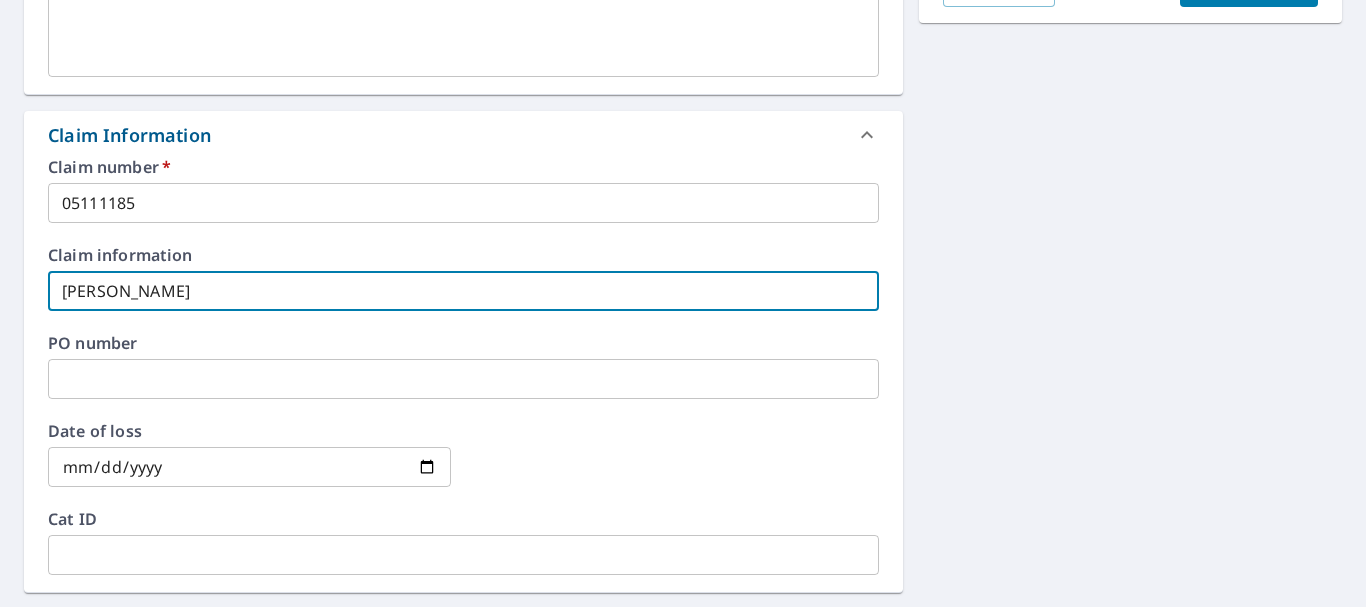 scroll, scrollTop: 715, scrollLeft: 0, axis: vertical 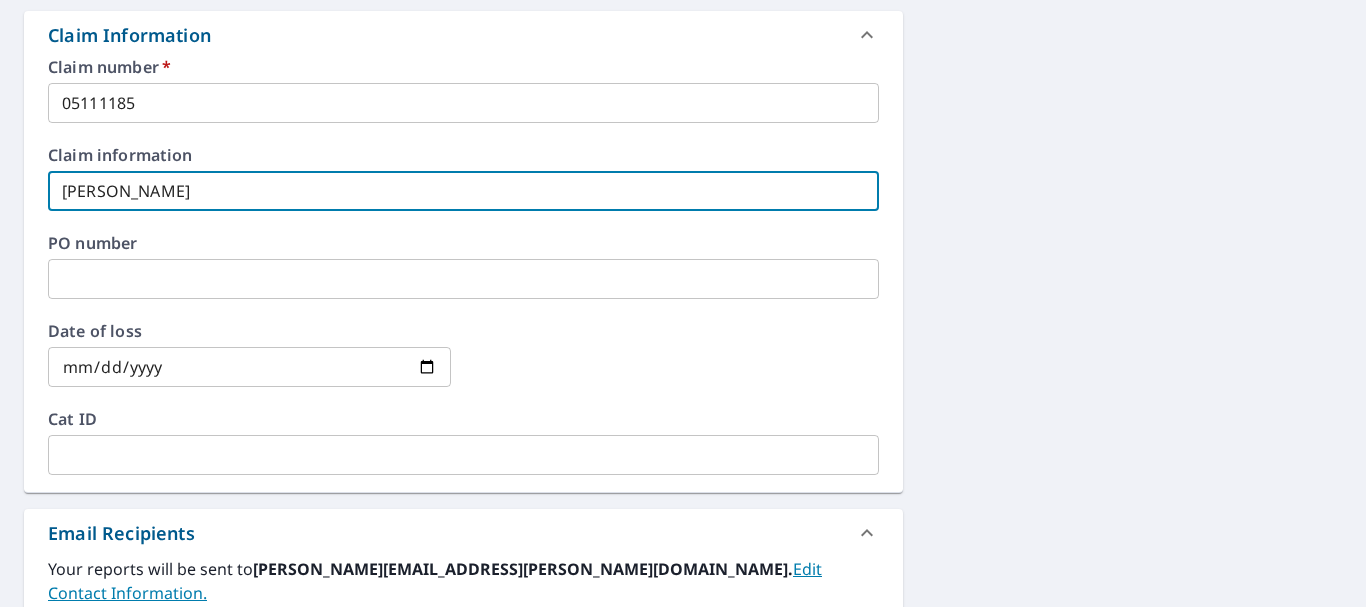 type on "Royce" 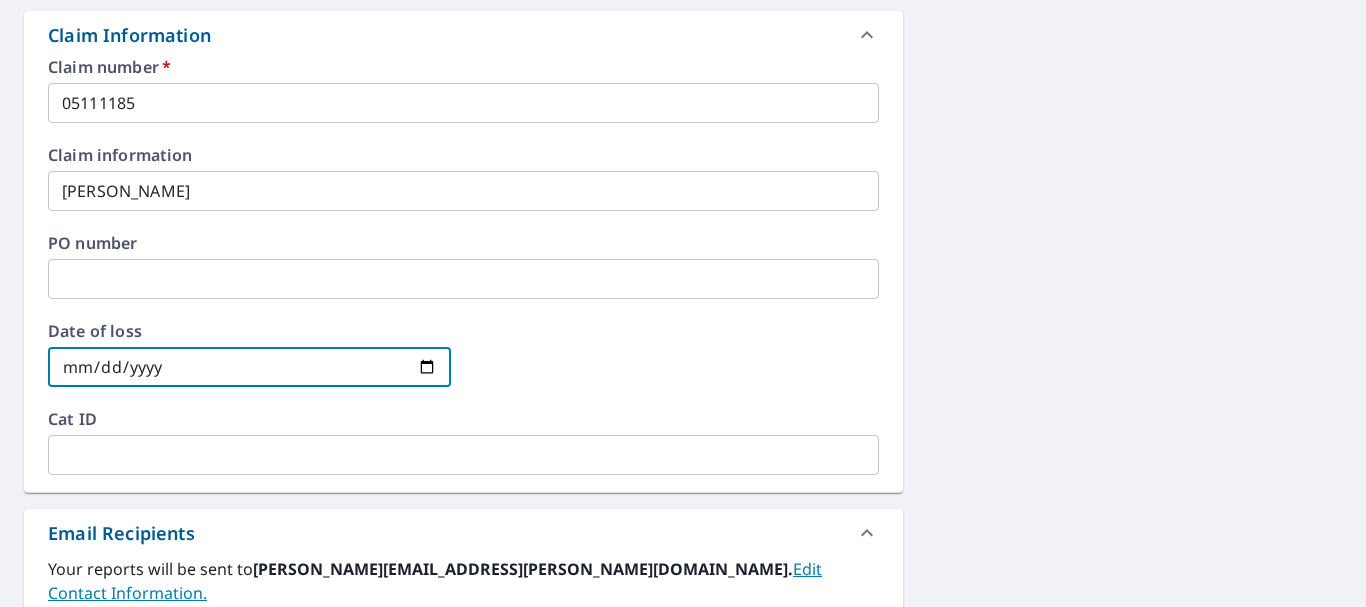 click at bounding box center (249, 367) 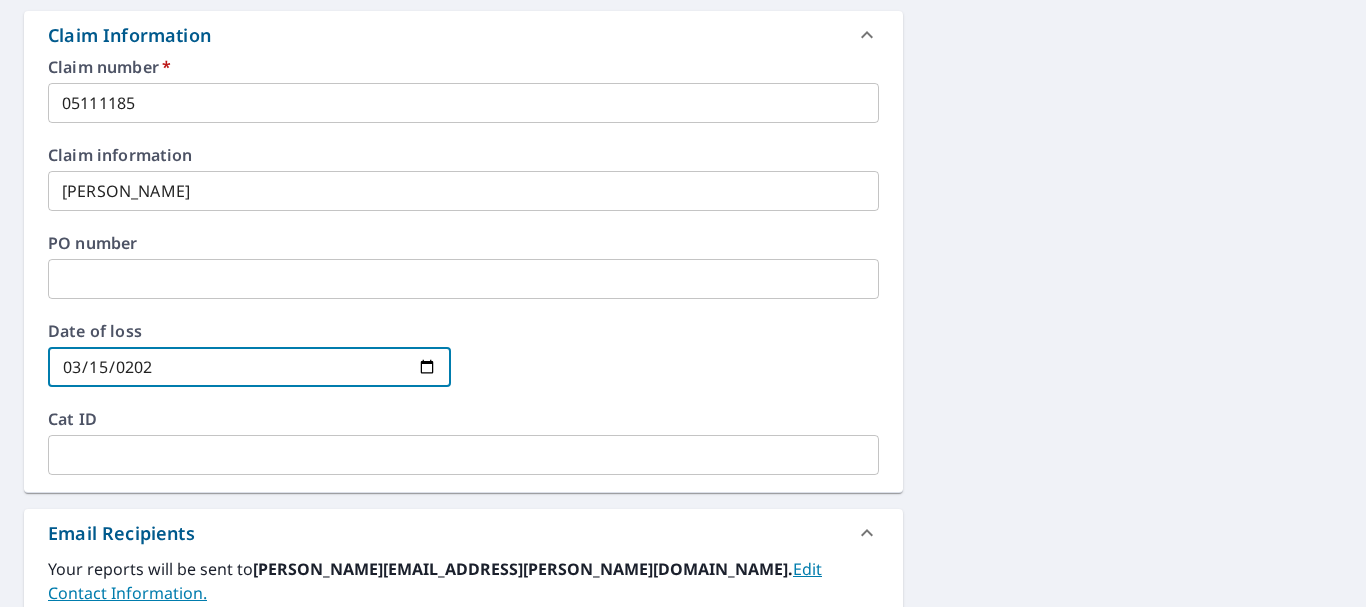 type on "2025-03-15" 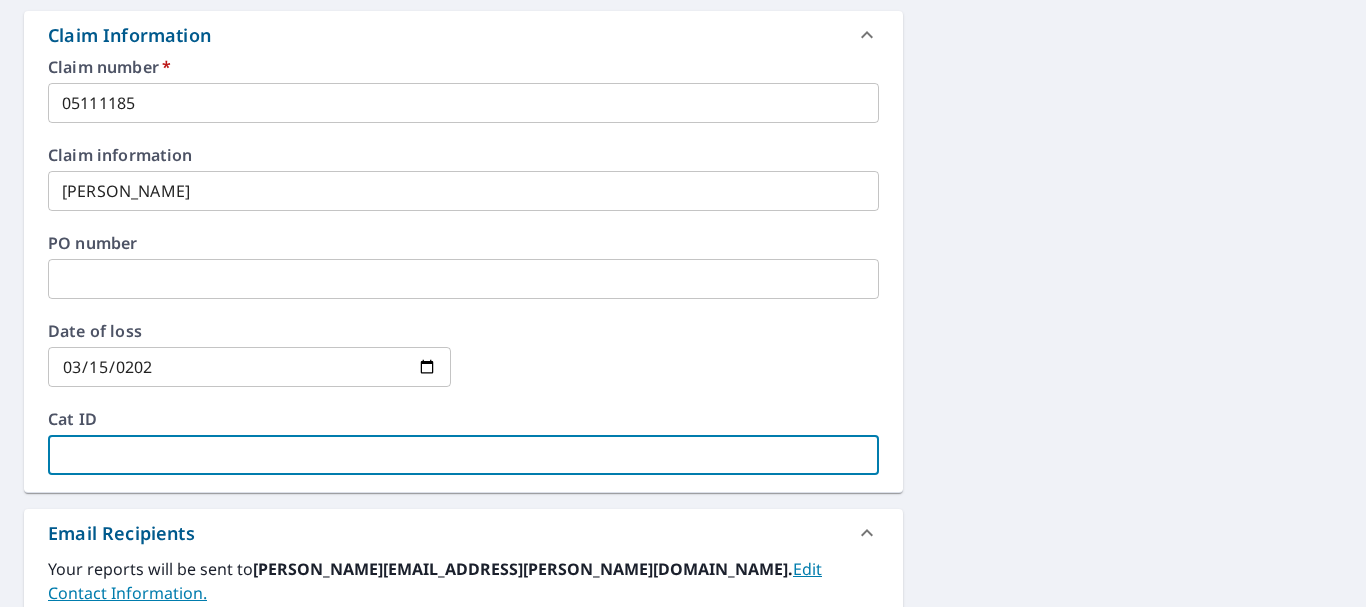 click at bounding box center (463, 455) 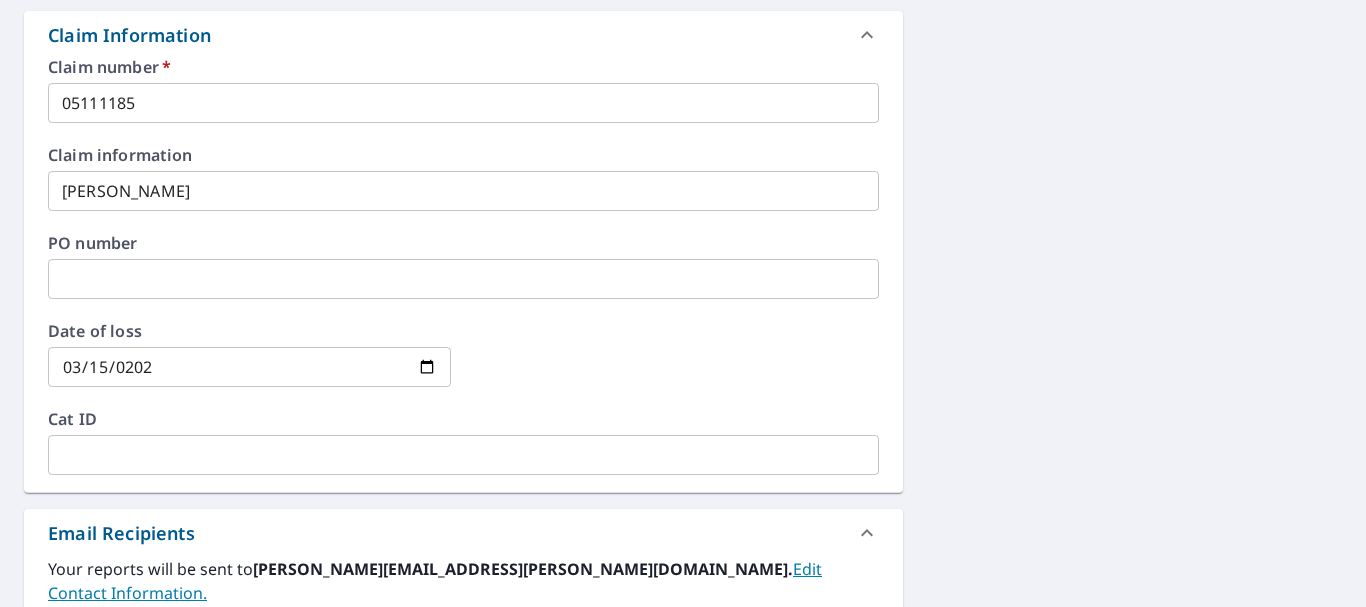 click at bounding box center (463, 455) 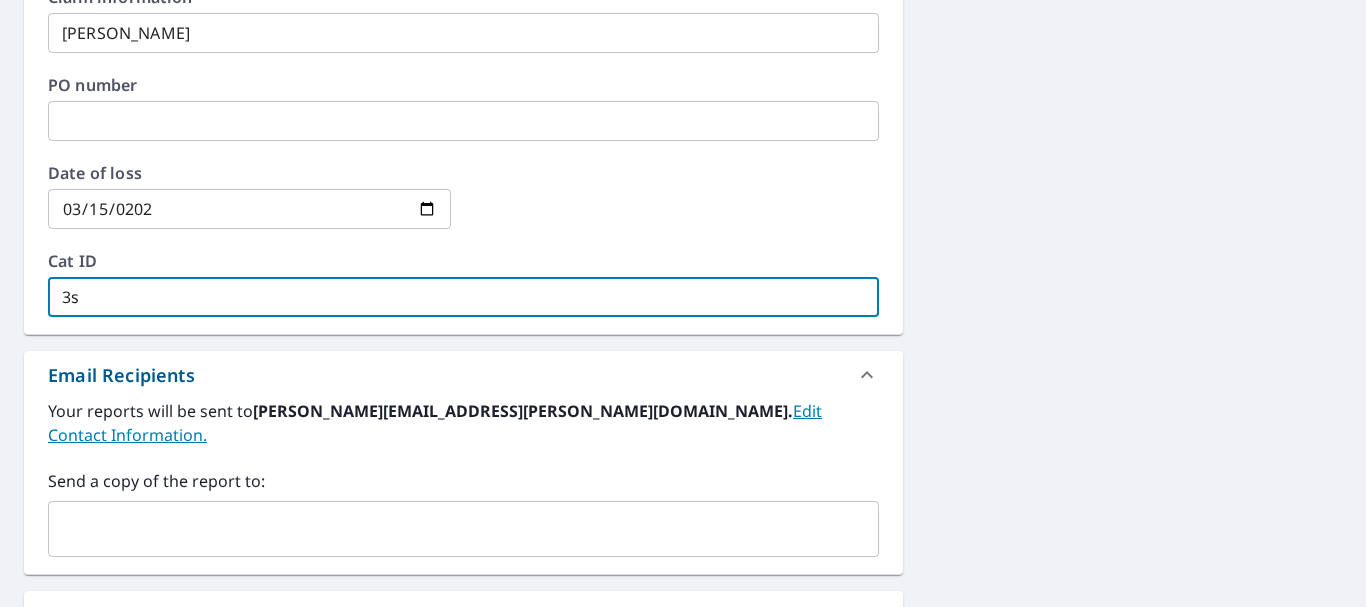 scroll, scrollTop: 1073, scrollLeft: 0, axis: vertical 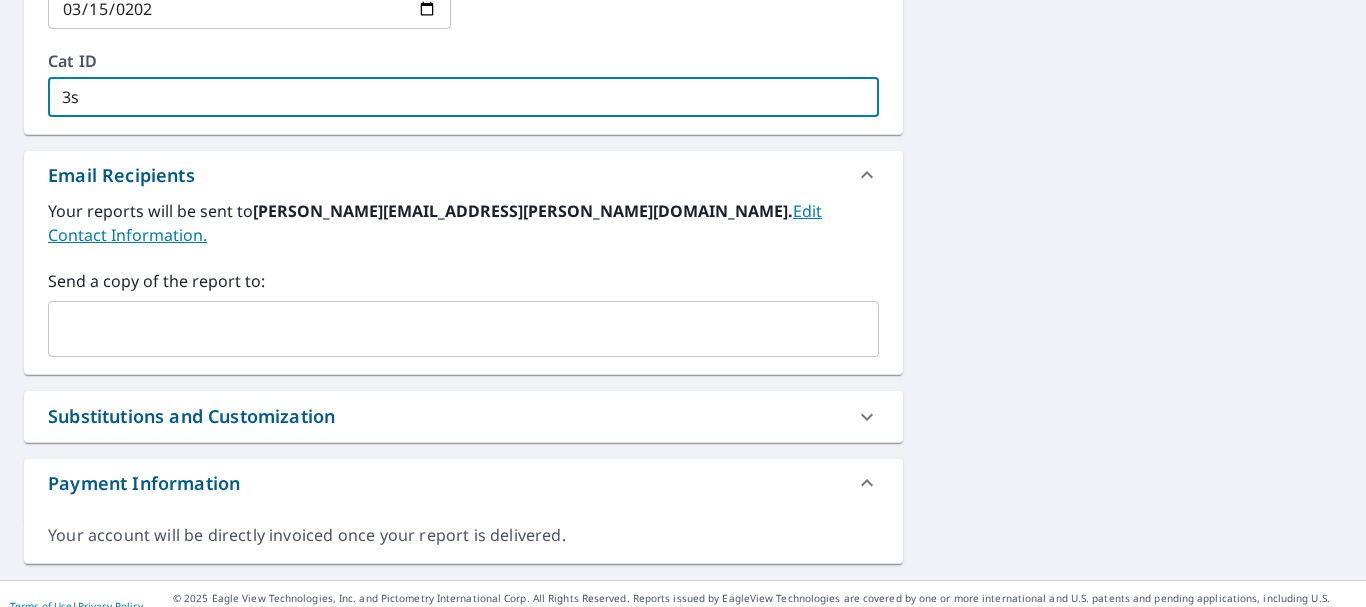 type on "3S" 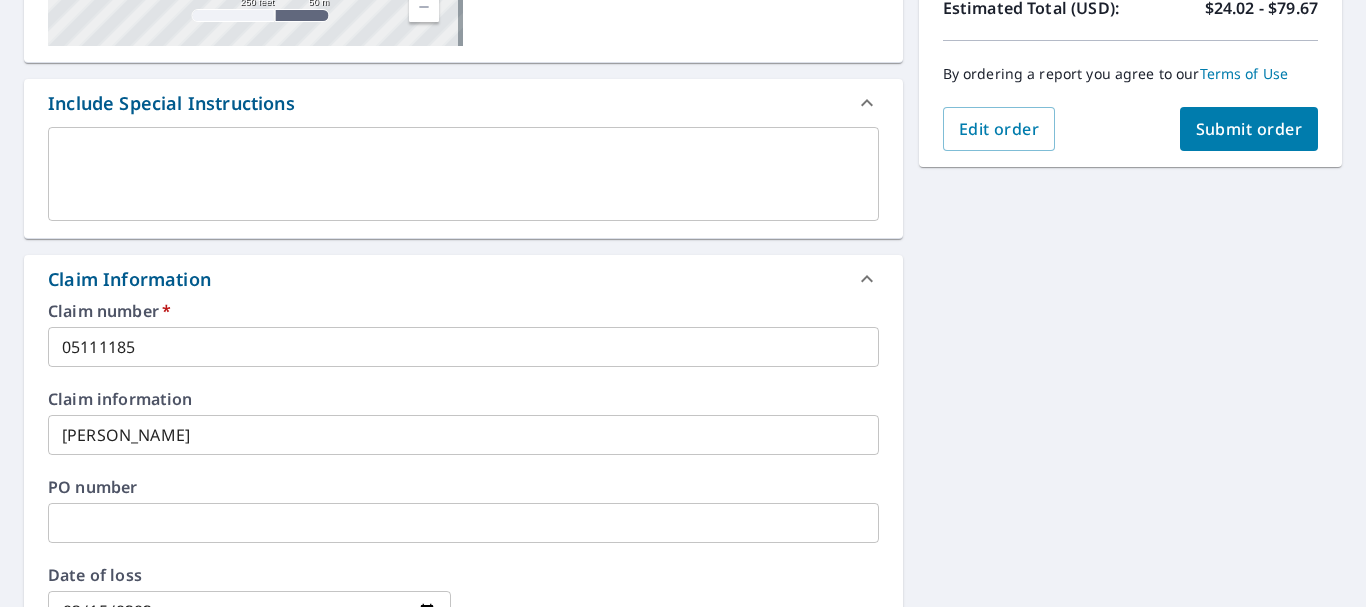 scroll, scrollTop: 173, scrollLeft: 0, axis: vertical 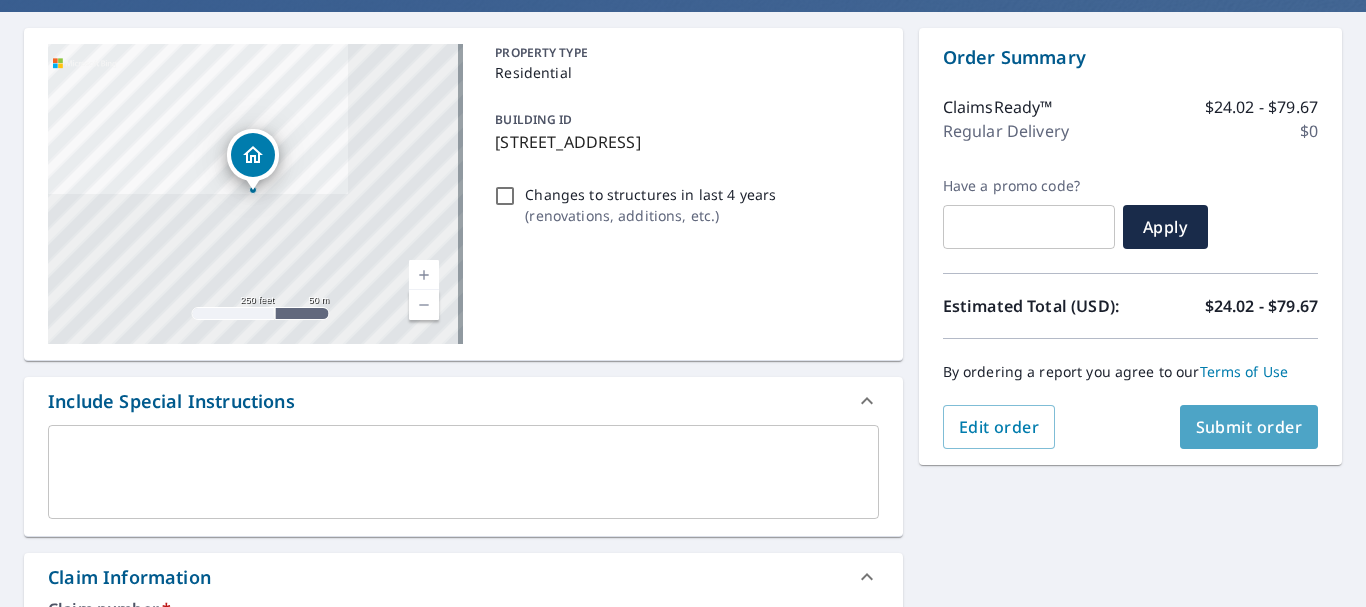 click on "Submit order" at bounding box center [1249, 427] 